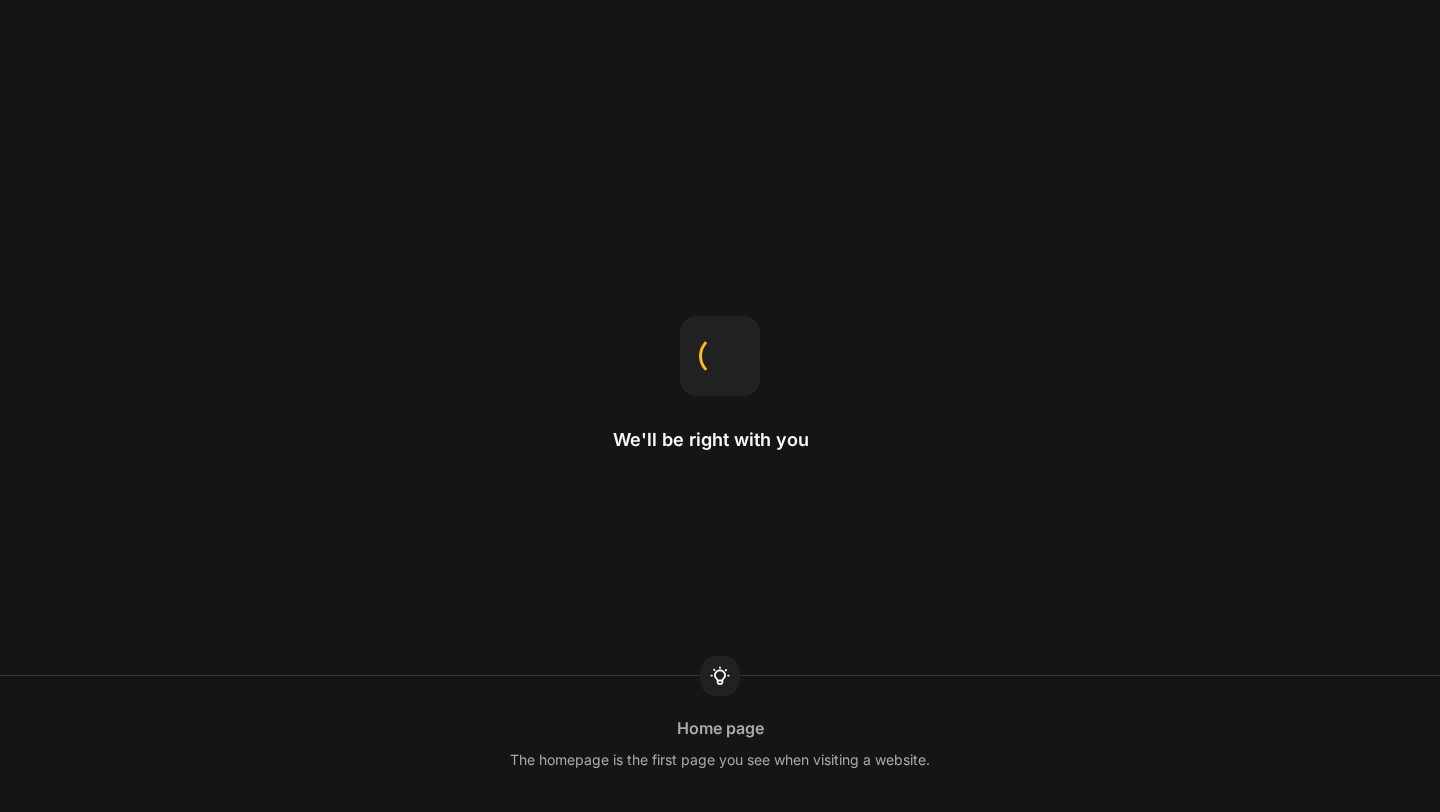 scroll, scrollTop: 0, scrollLeft: 0, axis: both 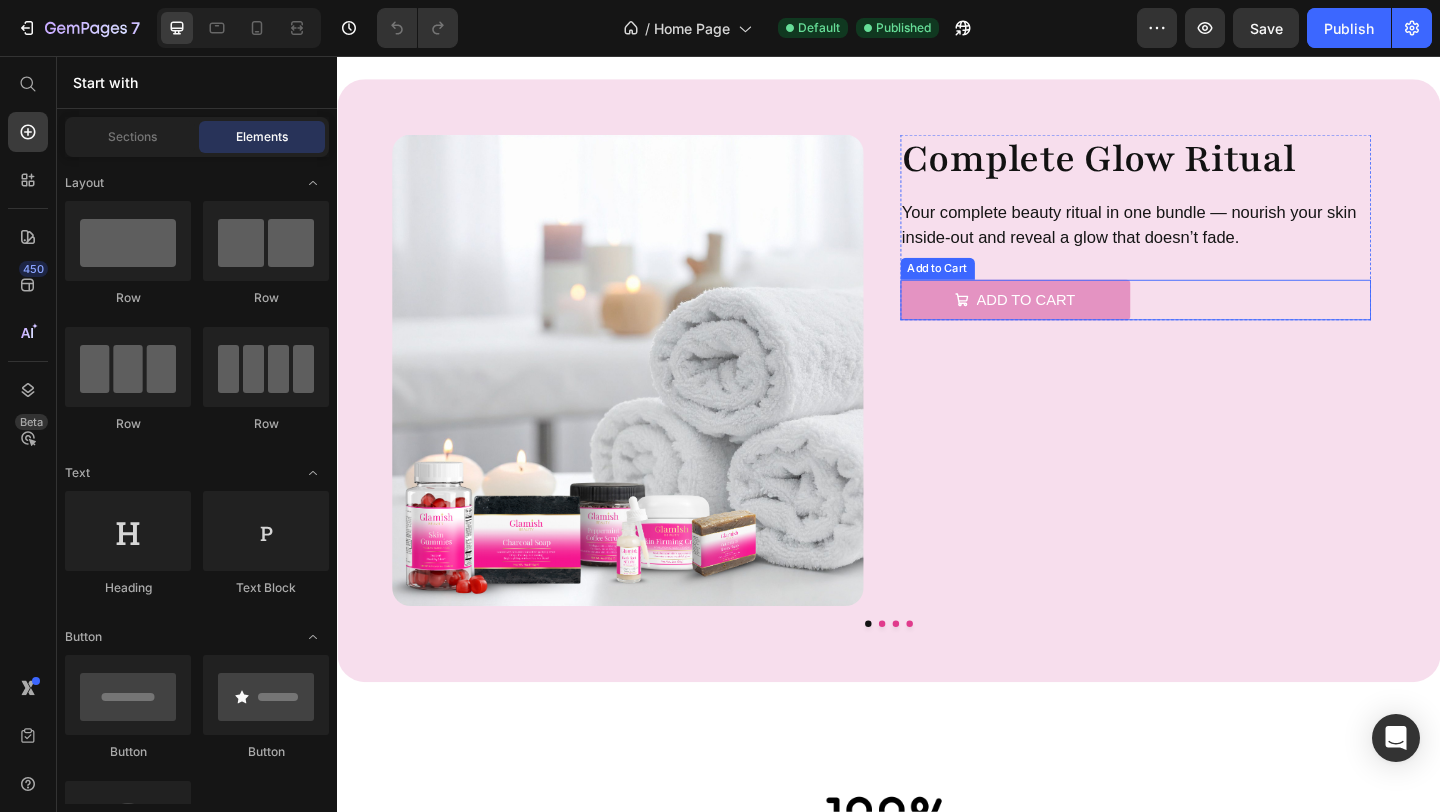 click on "Add to cart" at bounding box center (1075, 321) 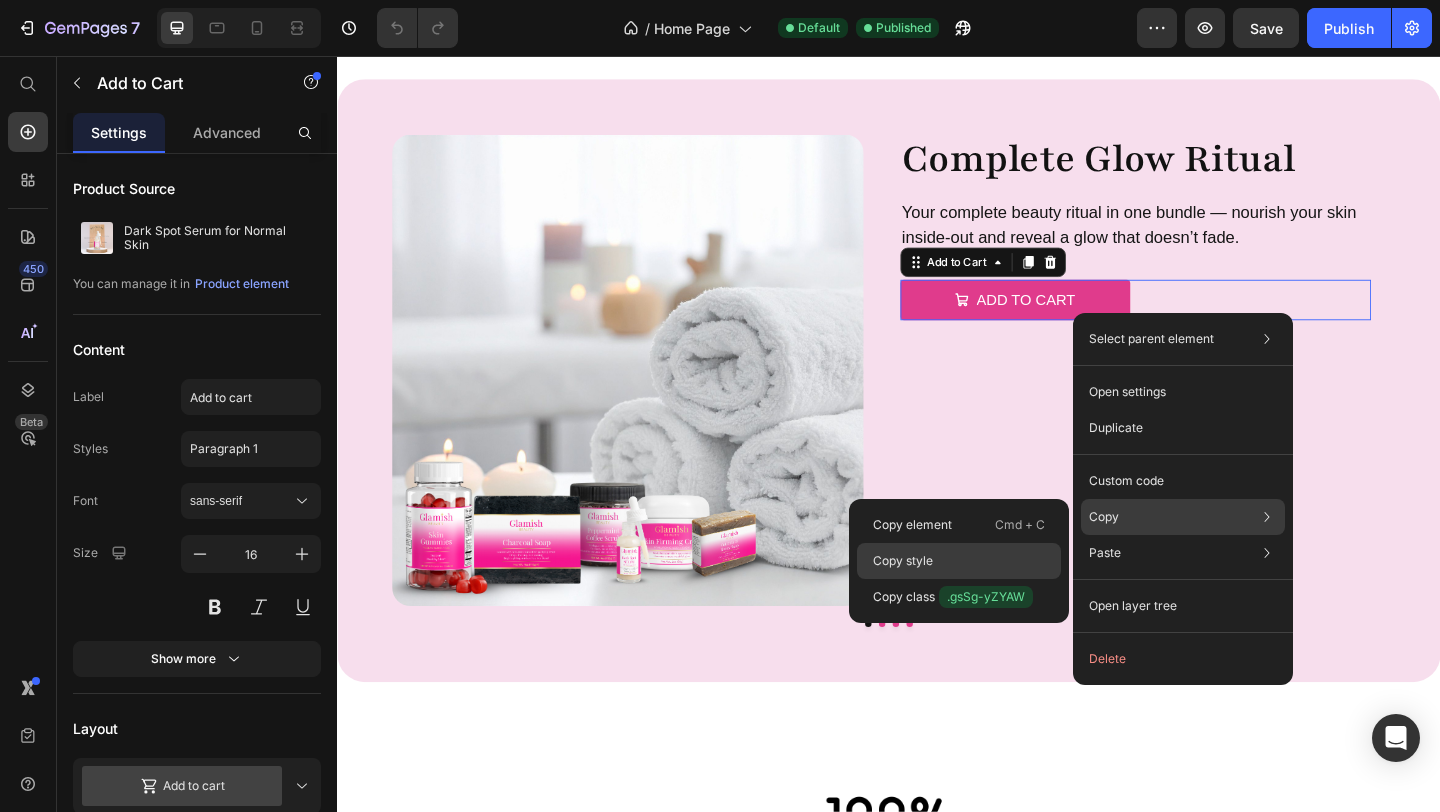 click on "Copy style" at bounding box center [903, 561] 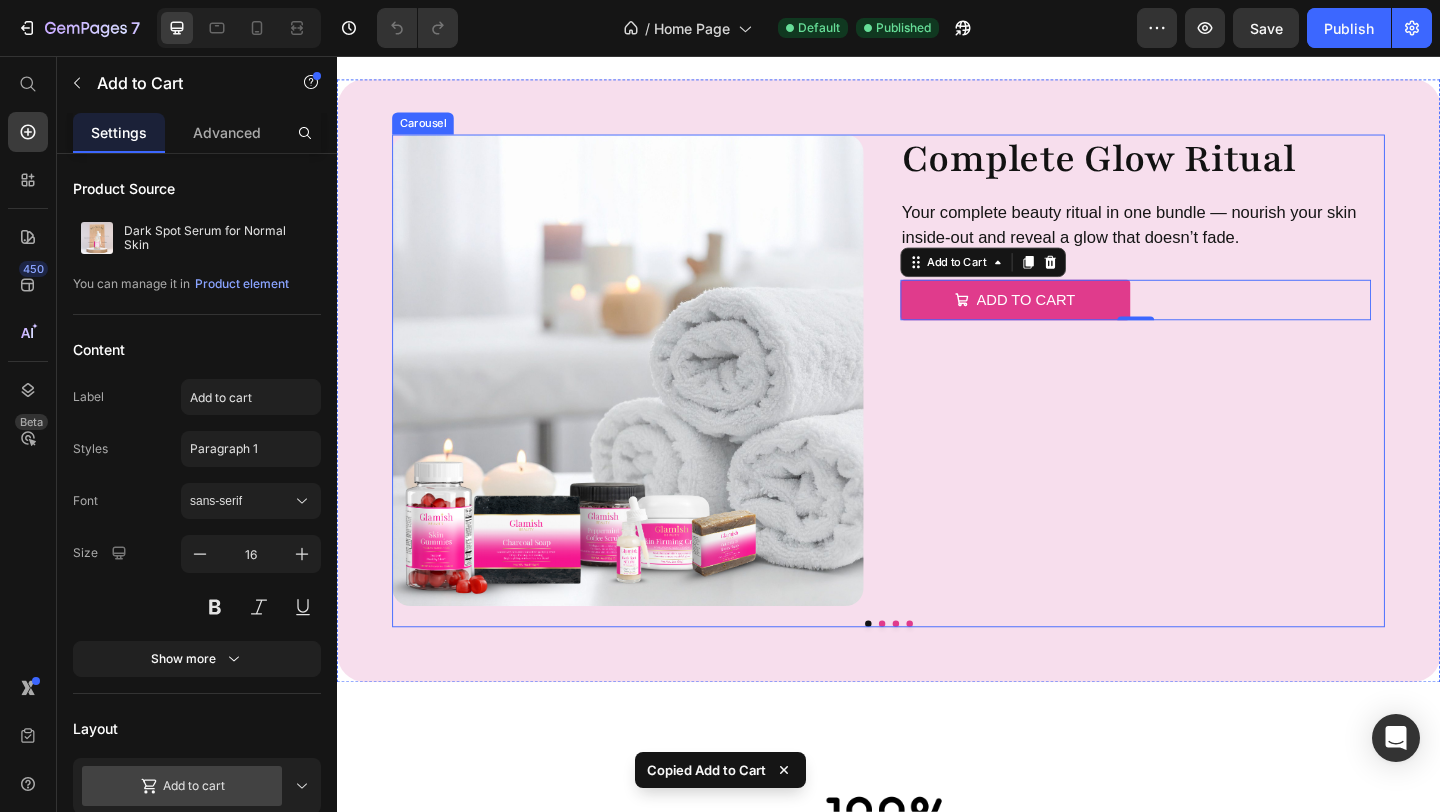 click at bounding box center [929, 673] 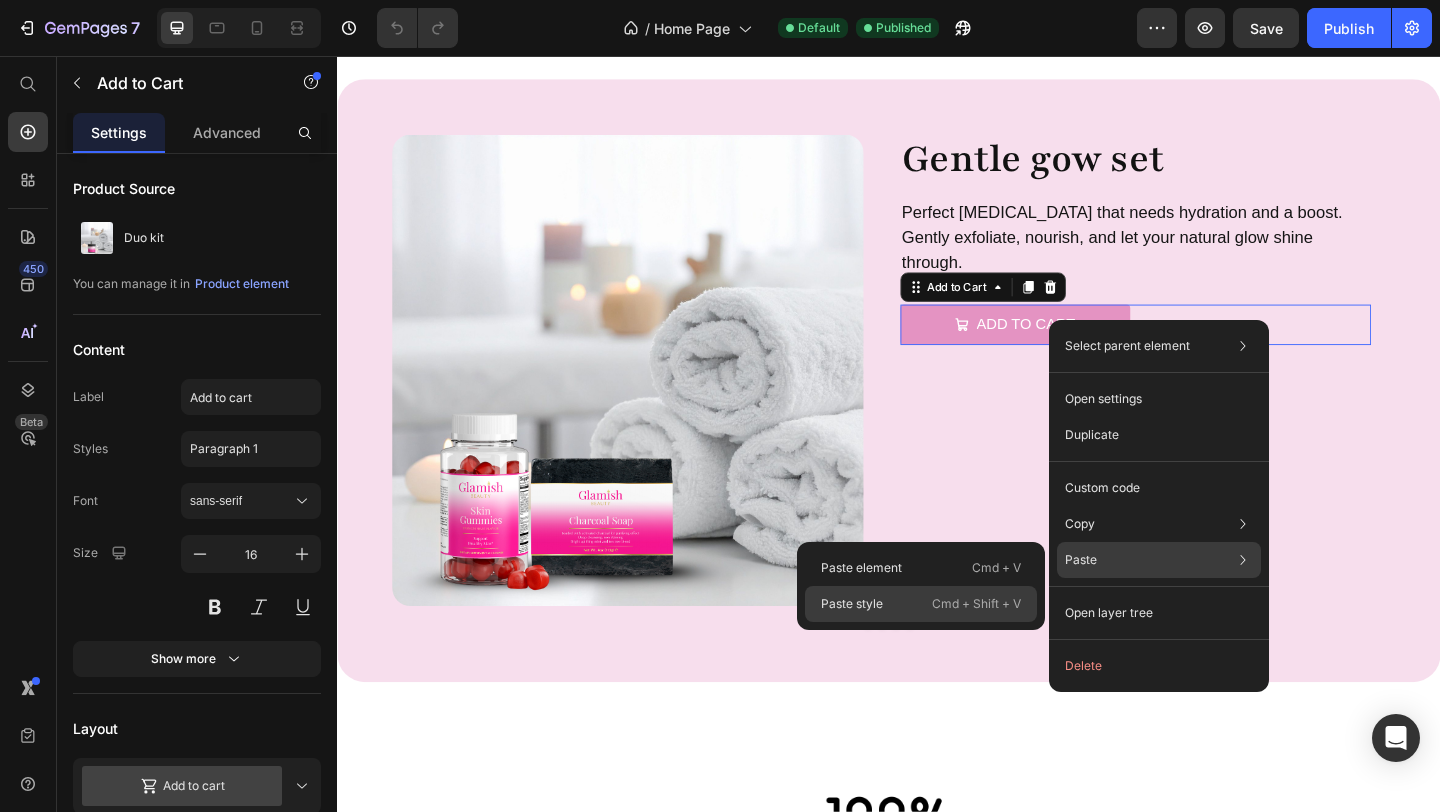 click on "Paste style" at bounding box center [852, 604] 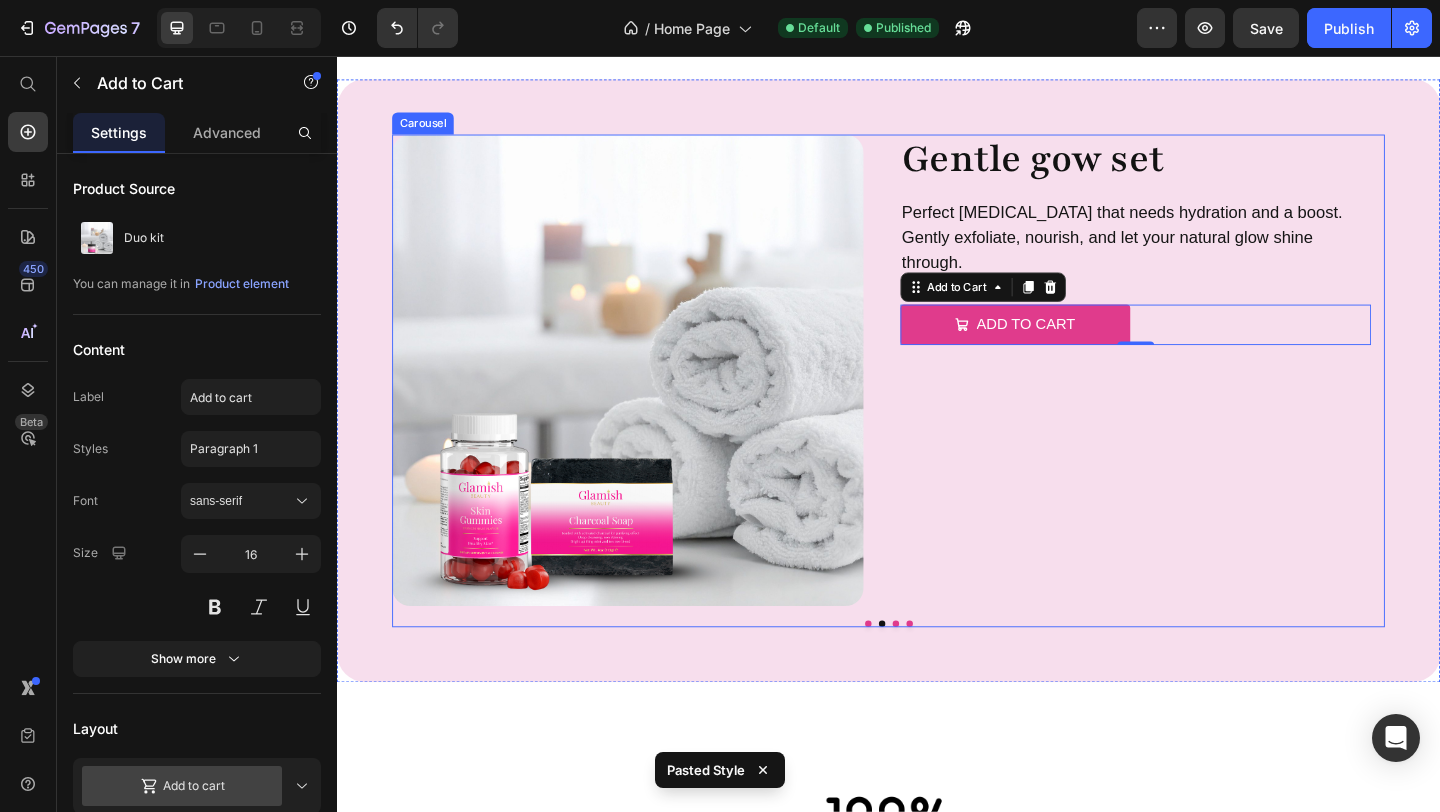 click at bounding box center [944, 673] 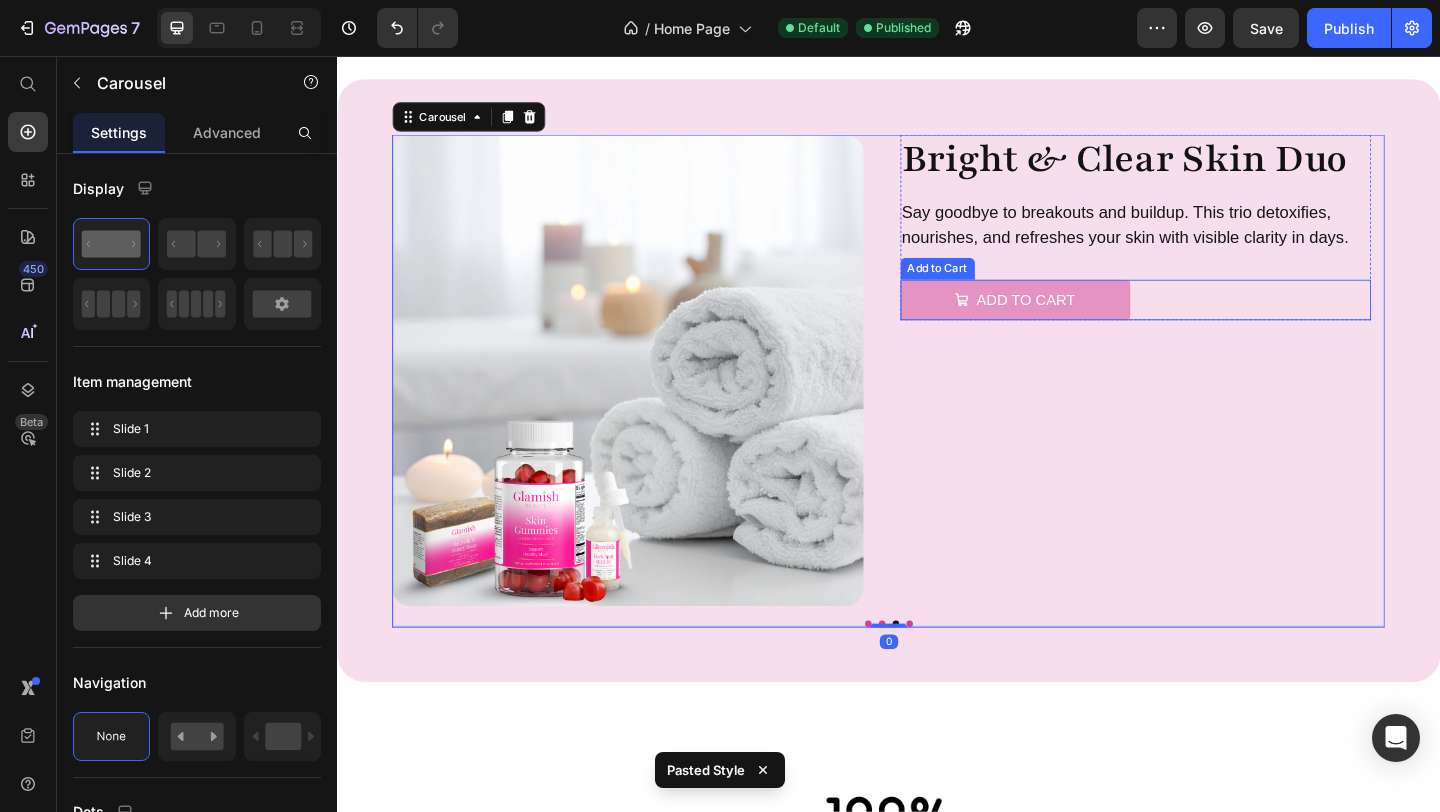 click on "Add to cart" at bounding box center [1075, 321] 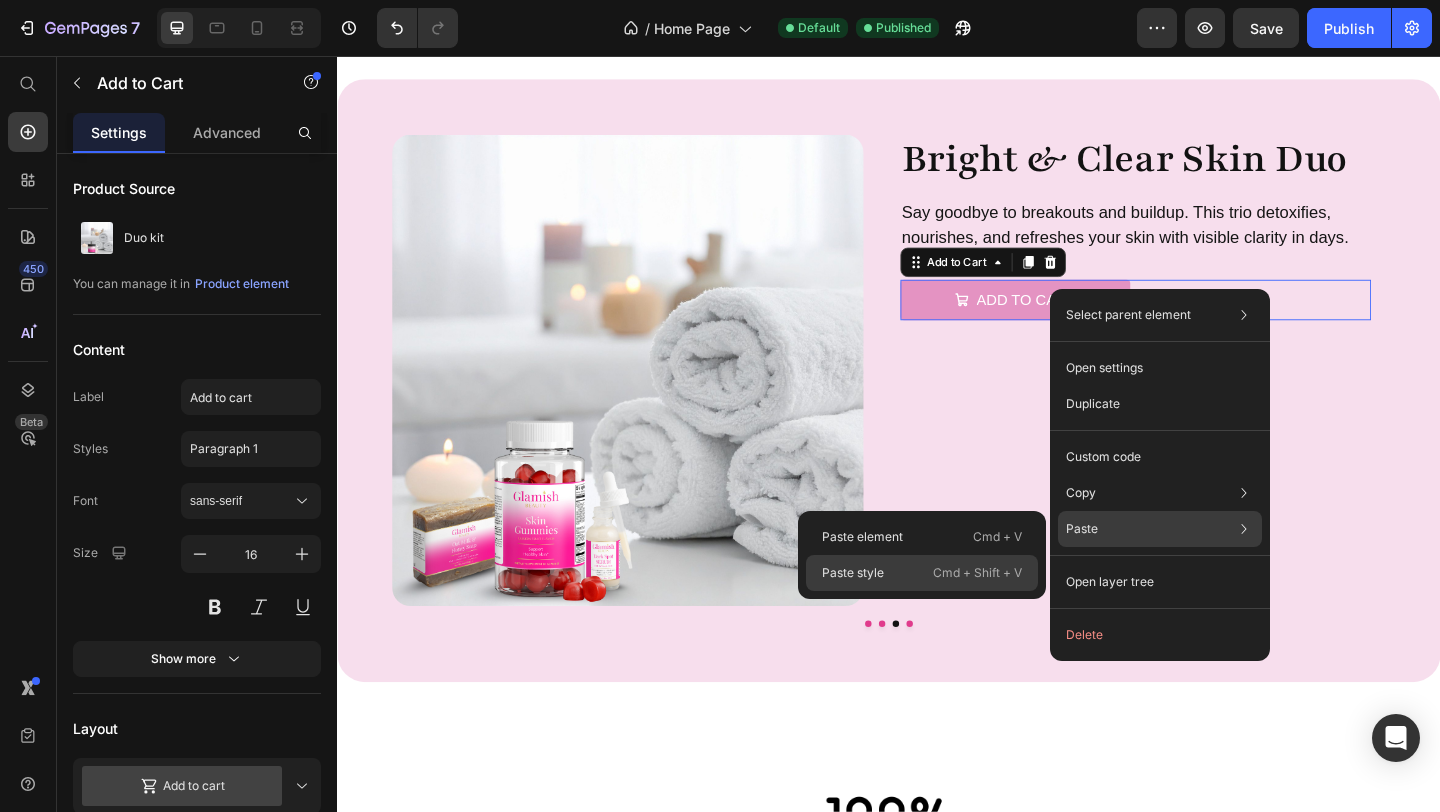 click on "Paste style" at bounding box center (853, 573) 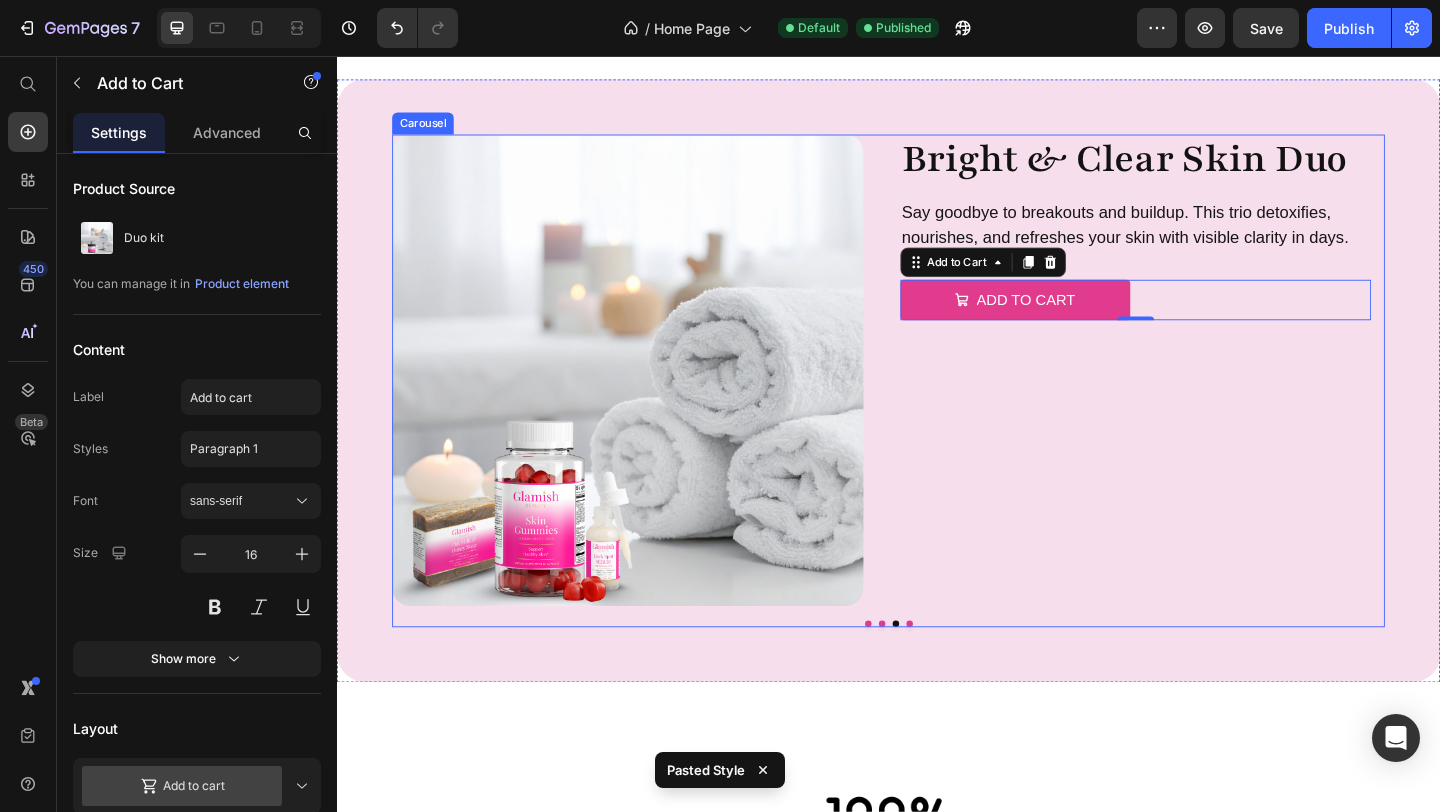 click at bounding box center [937, 673] 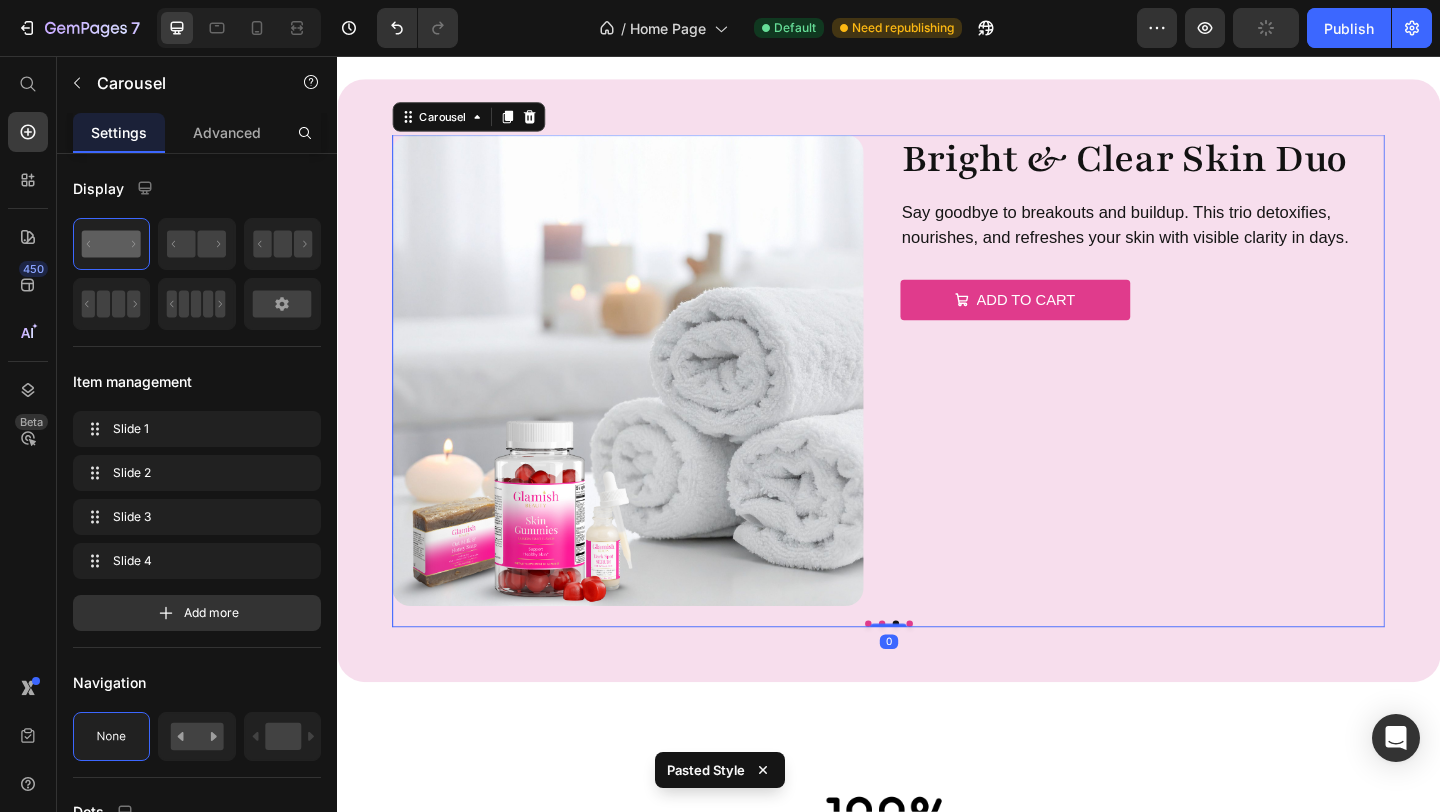 click at bounding box center (937, 673) 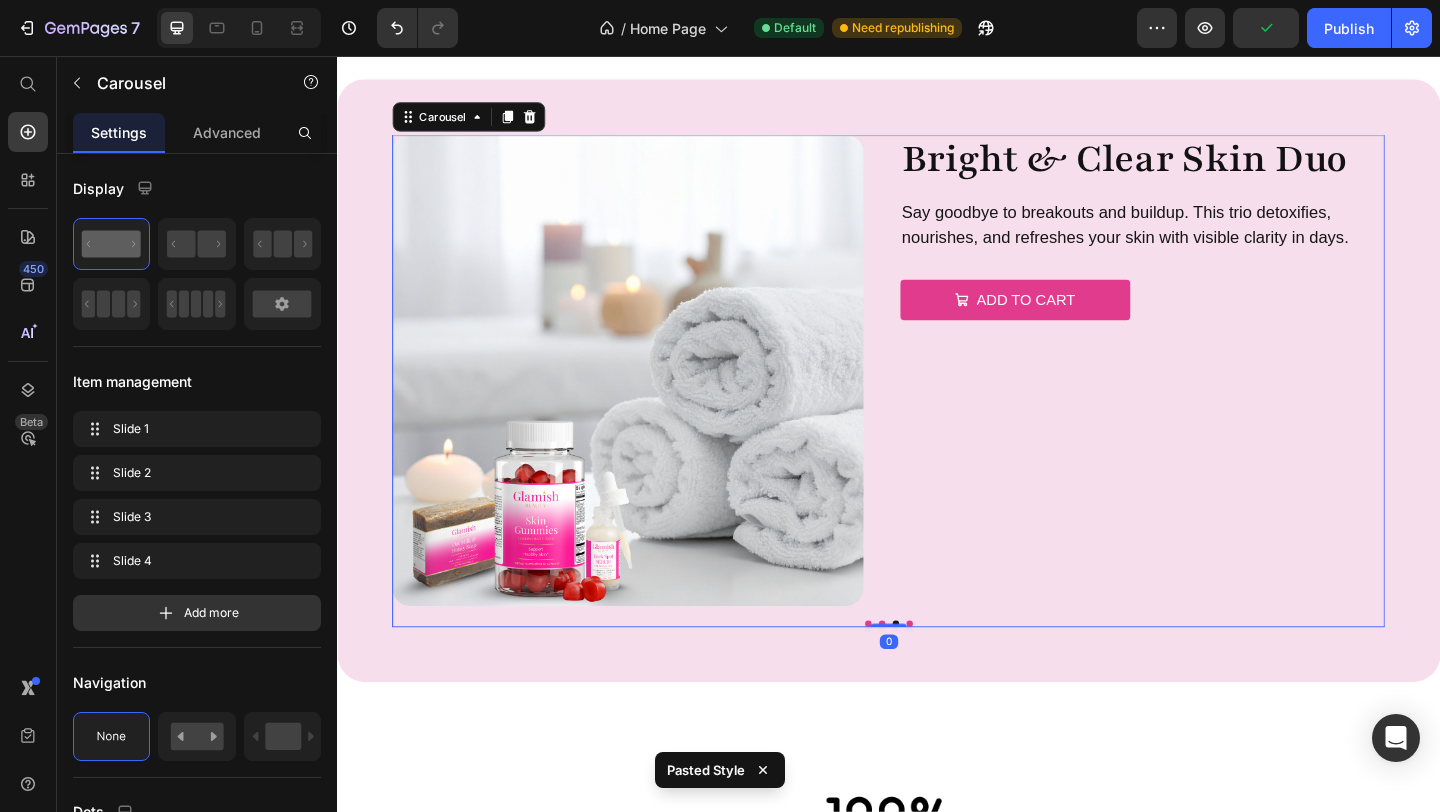 click at bounding box center [959, 673] 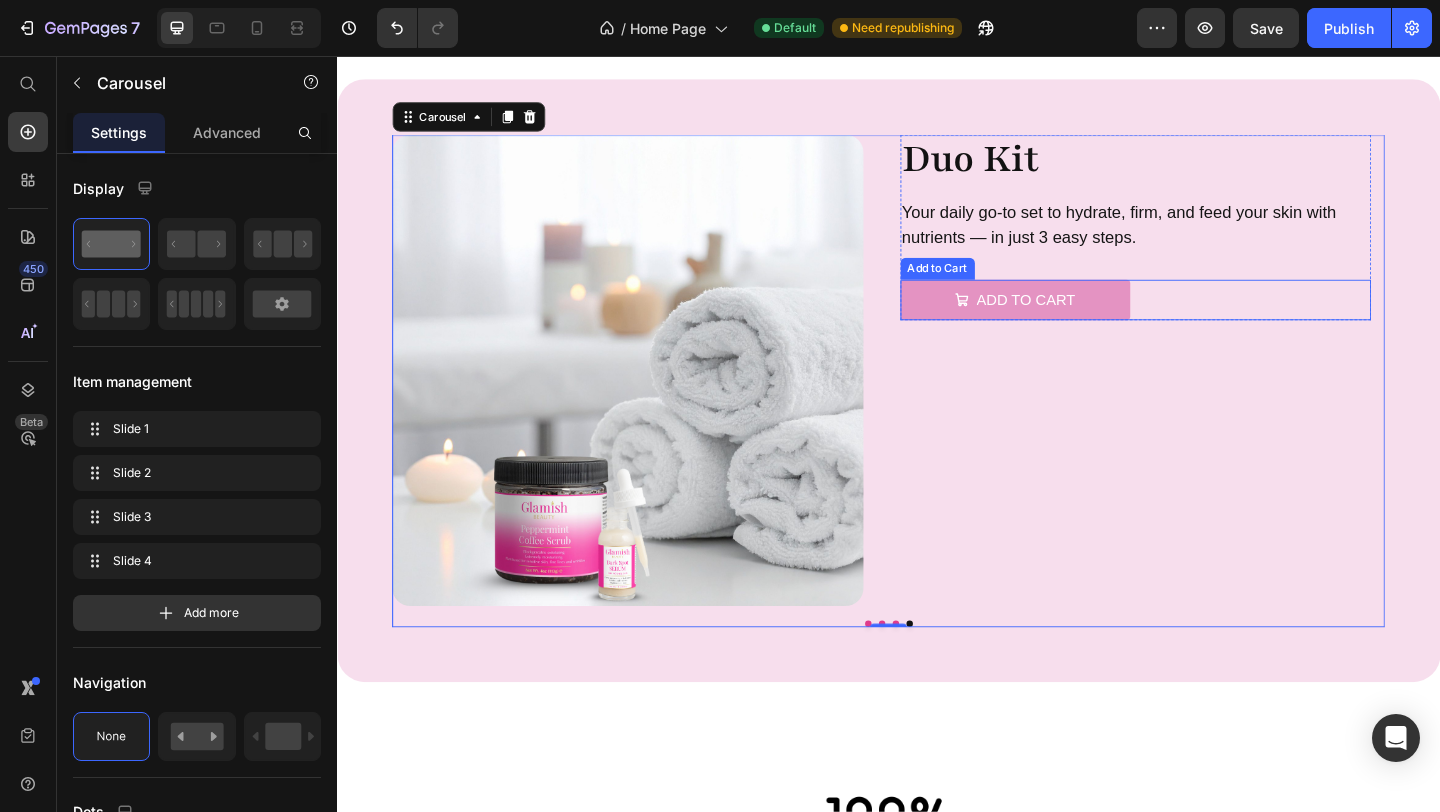 click on "Add to cart" at bounding box center (1075, 321) 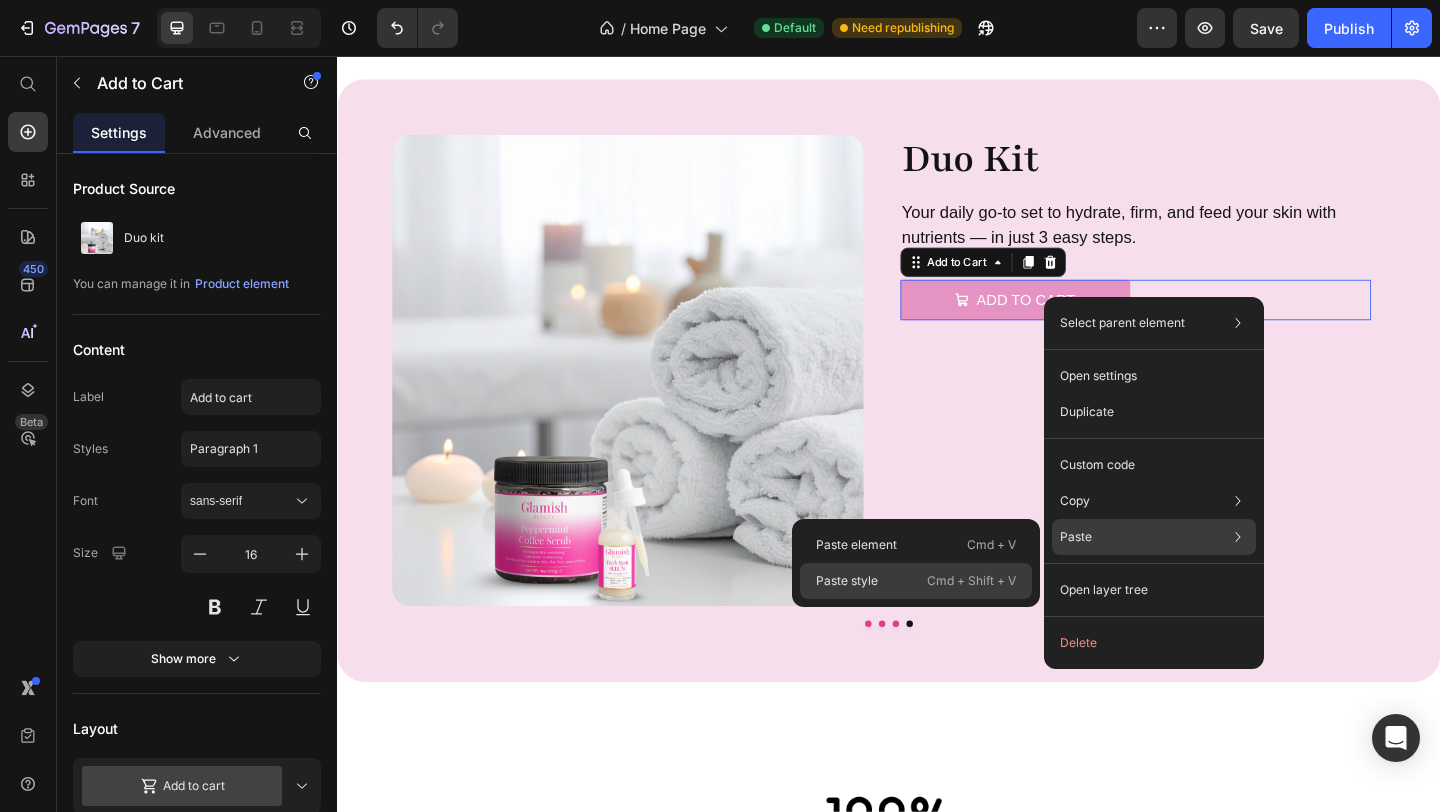 click on "Paste style" at bounding box center [847, 581] 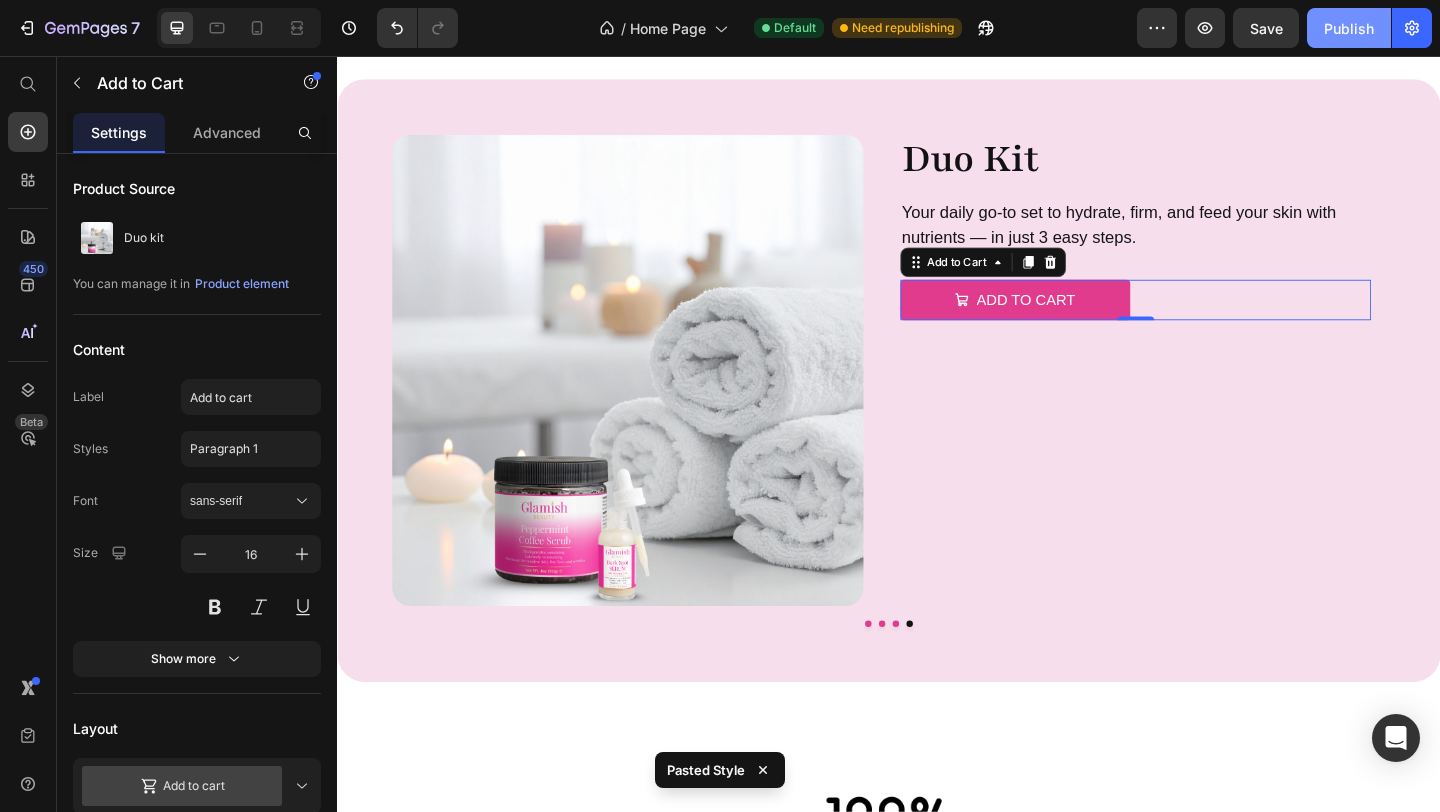 click on "Publish" at bounding box center [1349, 28] 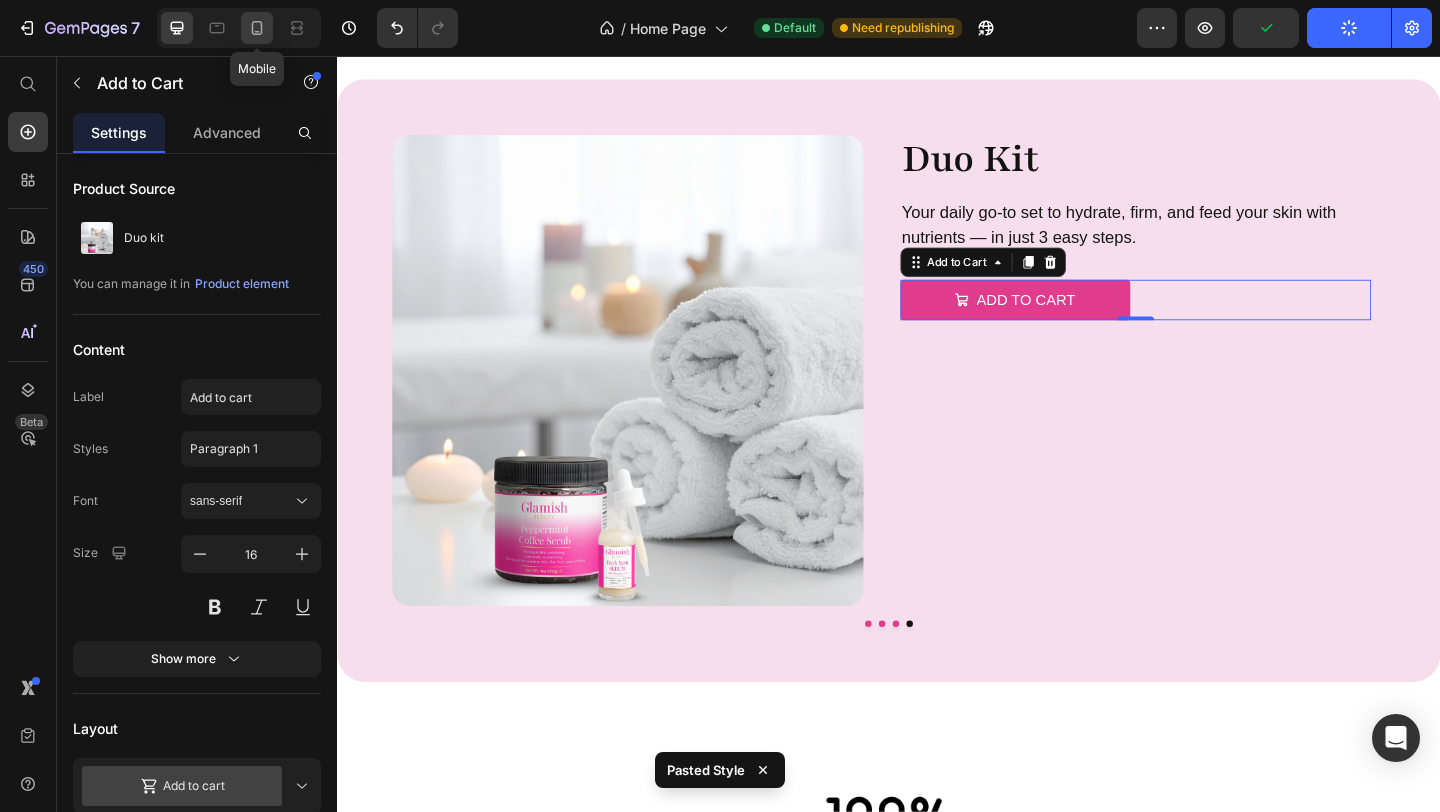 click 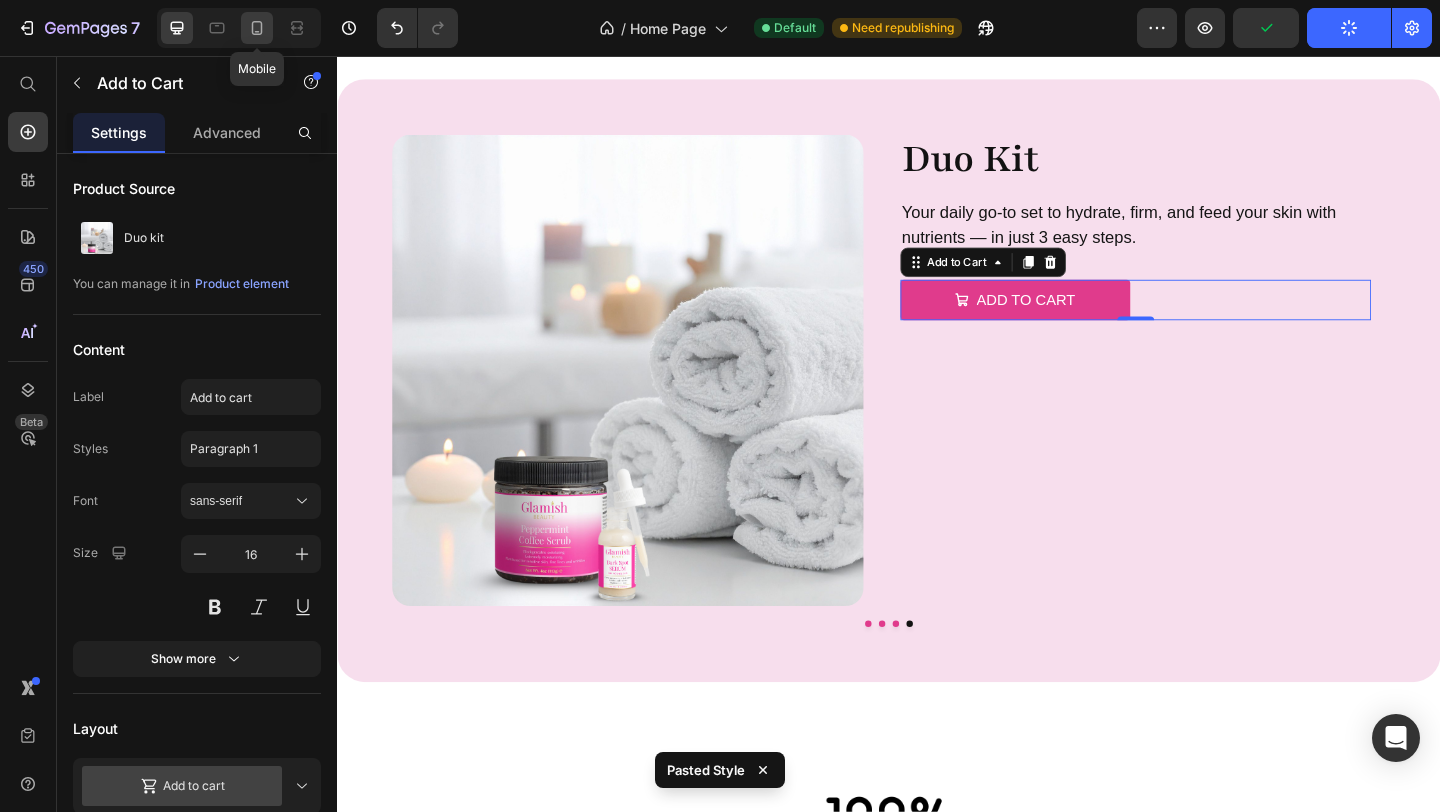 type on "14" 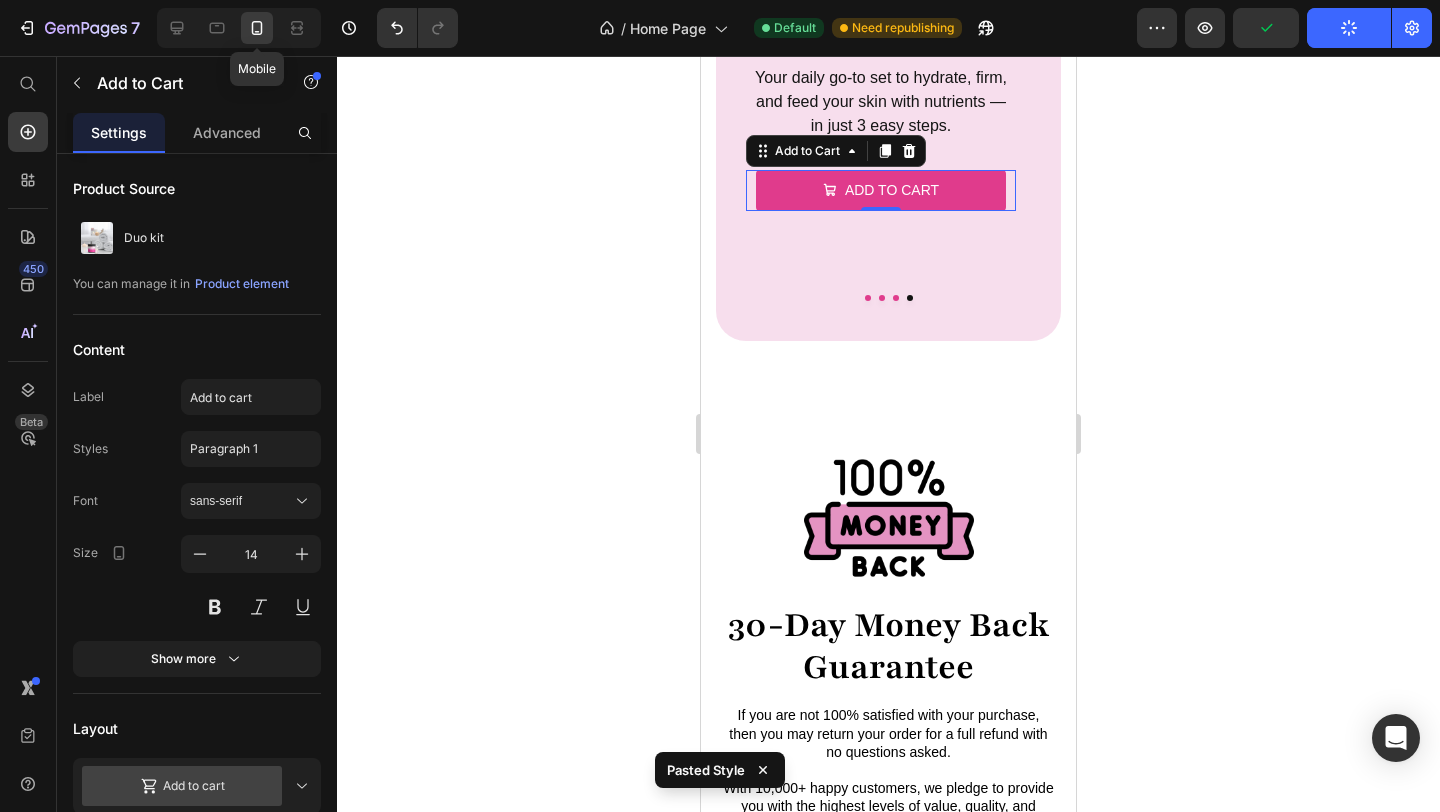 scroll, scrollTop: 5979, scrollLeft: 0, axis: vertical 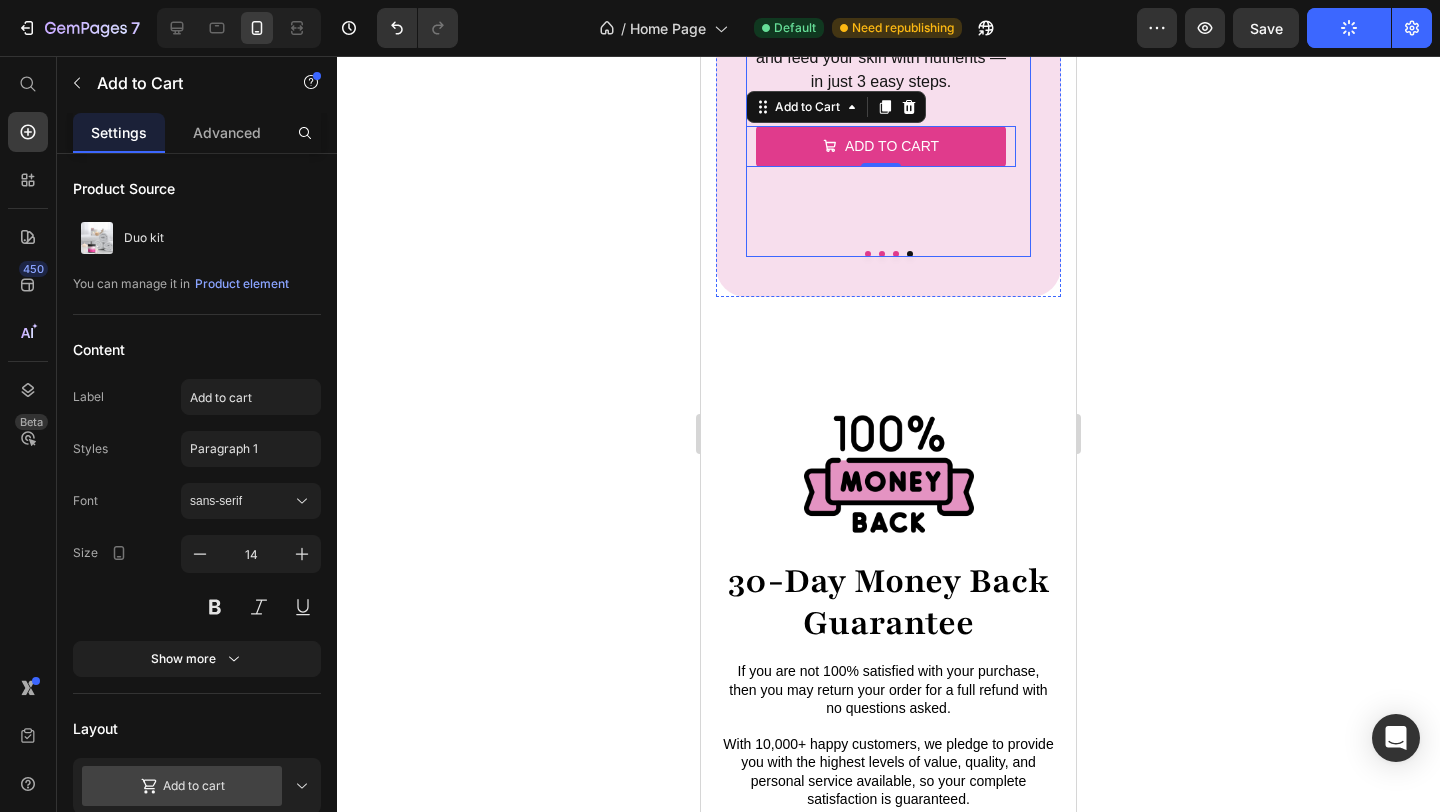 click at bounding box center [882, 254] 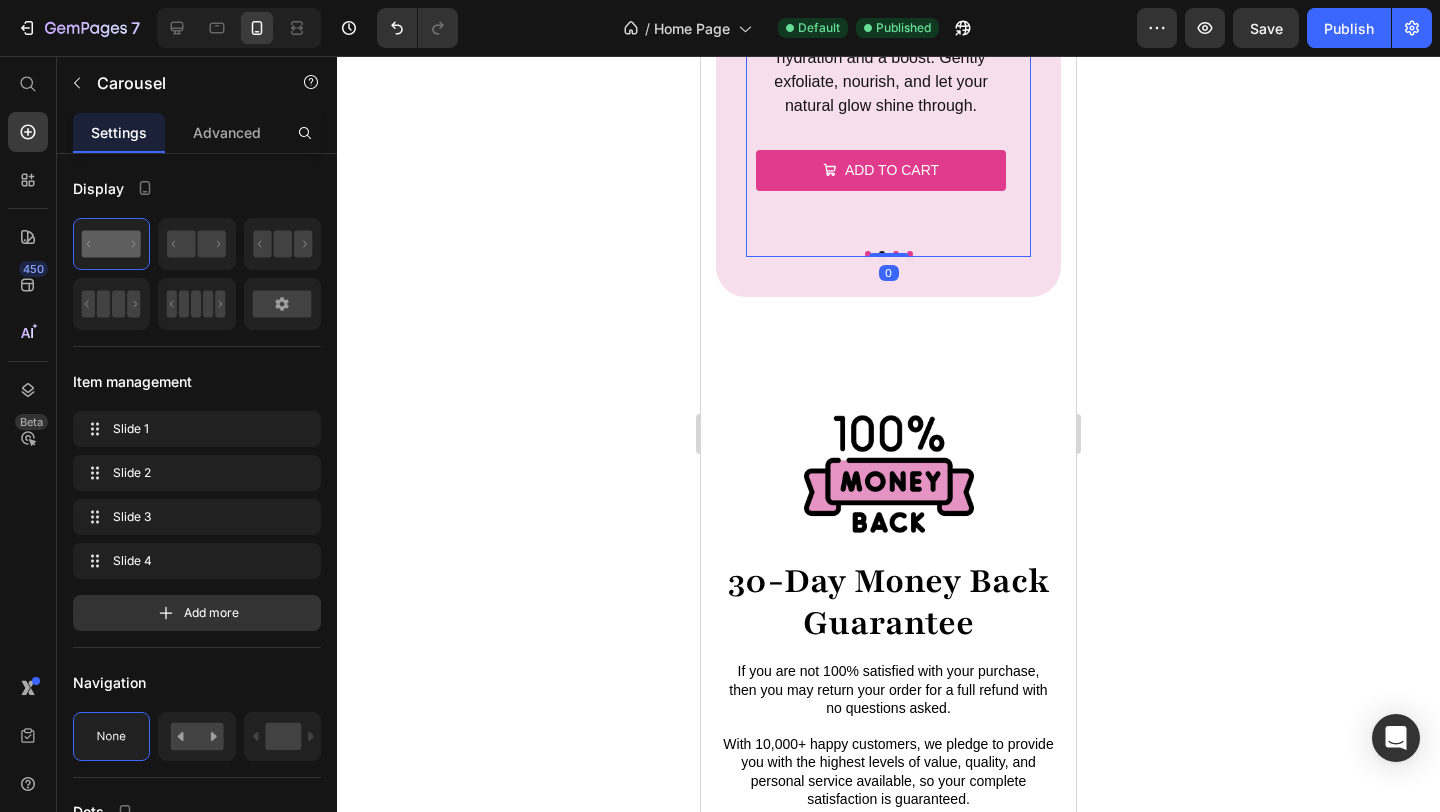 click at bounding box center (889, 255) 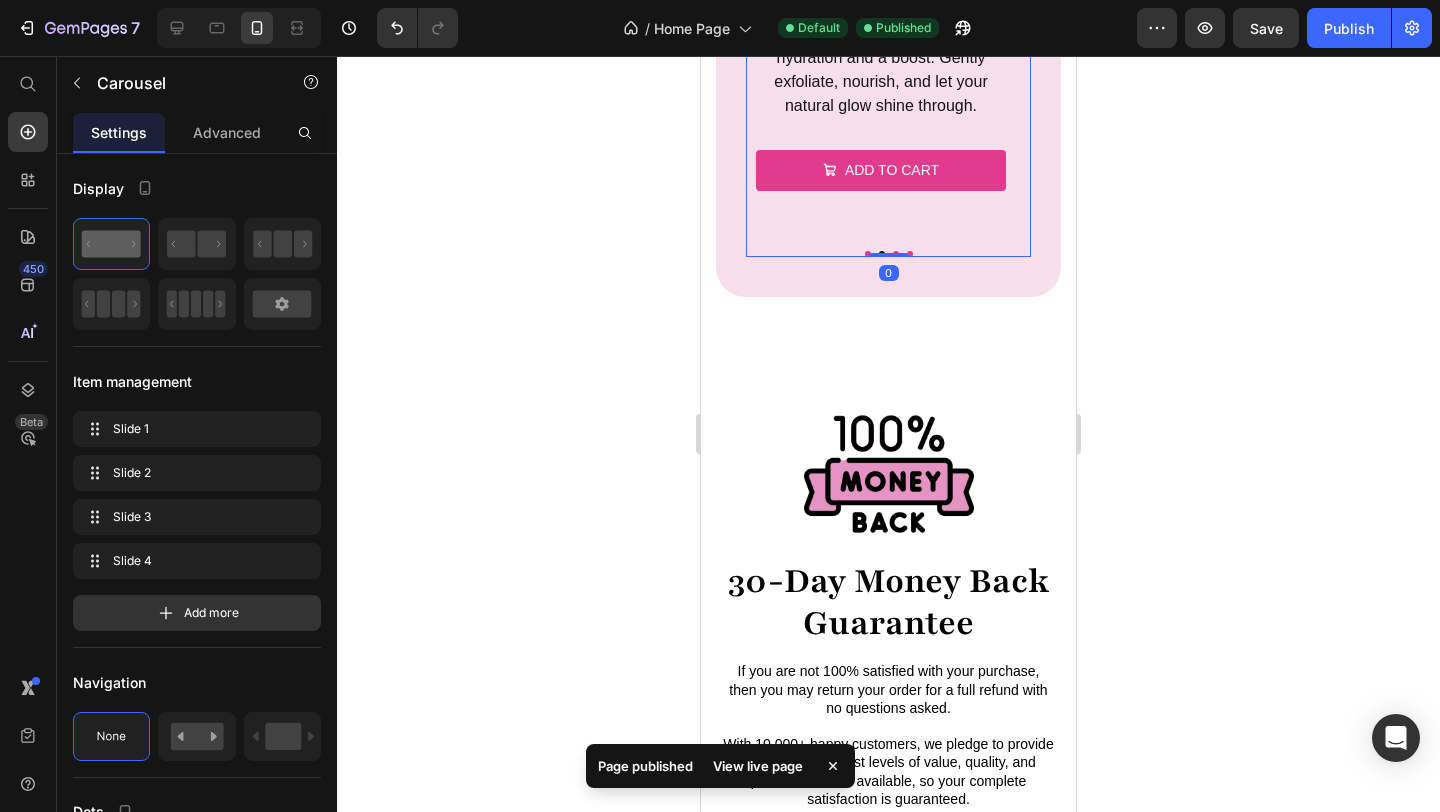 click on "Image Complete Glow Ritual Heading Your complete beauty ritual in one bundle — nourish your skin inside-out and reveal a glow that doesn’t fade. Text Block
Add to cart Add to Cart Product Row Image Gentle gow set Heading Perfect [MEDICAL_DATA] that needs hydration and a boost. Gently exfoliate, nourish, and let your natural glow shine through. Text Block
Add to cart Add to Cart Product Row Image Bright & Clear Skin Duo Heading Say goodbye to breakouts and buildup. This trio detoxifies, nourishes, and refreshes your skin with visible clarity in days. Text Block
Add to cart Add to Cart Product Row Image Duo Kit Heading Your daily go-to set to hydrate, firm, and feed your skin with nutrients — in just 3 easy steps. Text Block
Add to cart Add to Cart Product Row" at bounding box center (888, -38) 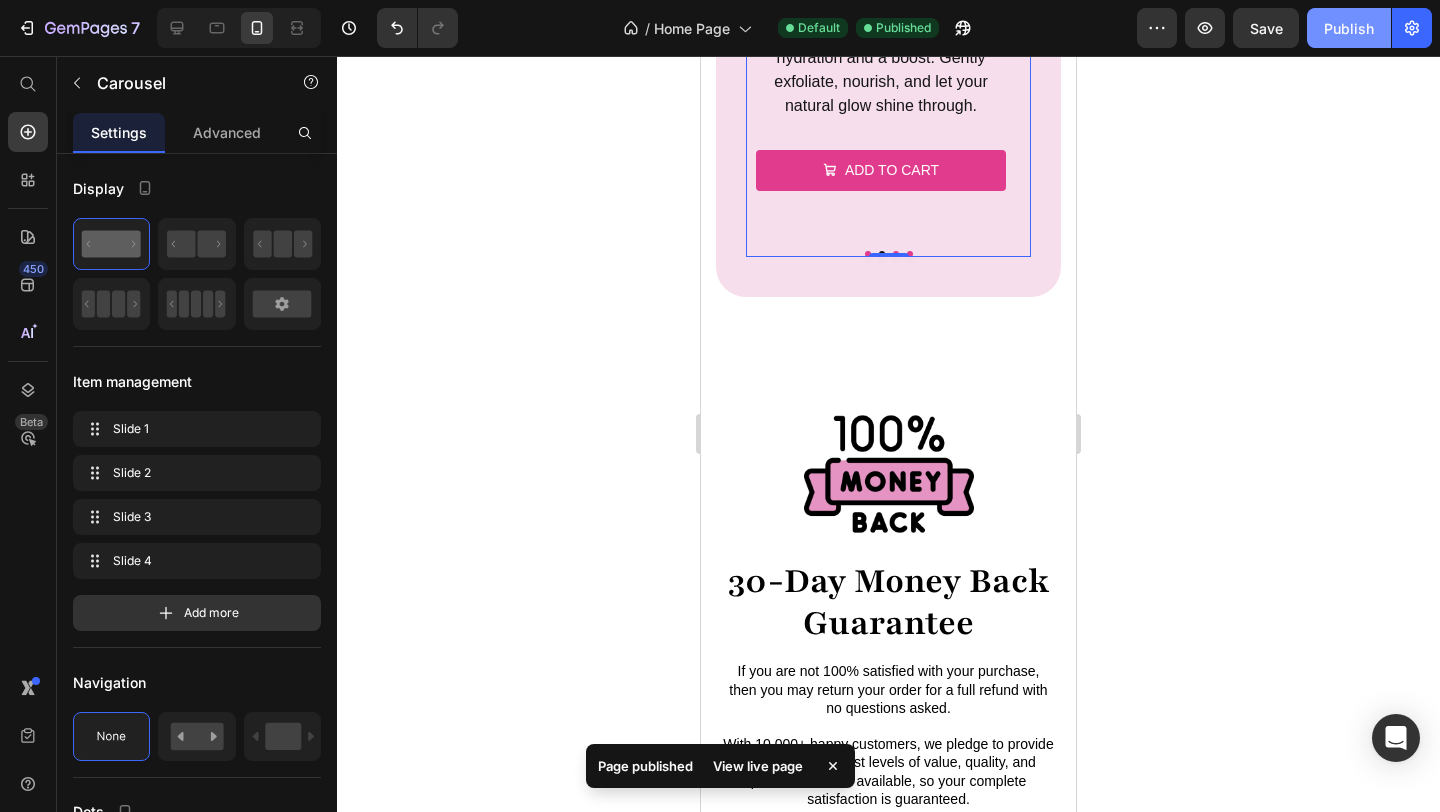 click on "Publish" at bounding box center [1349, 28] 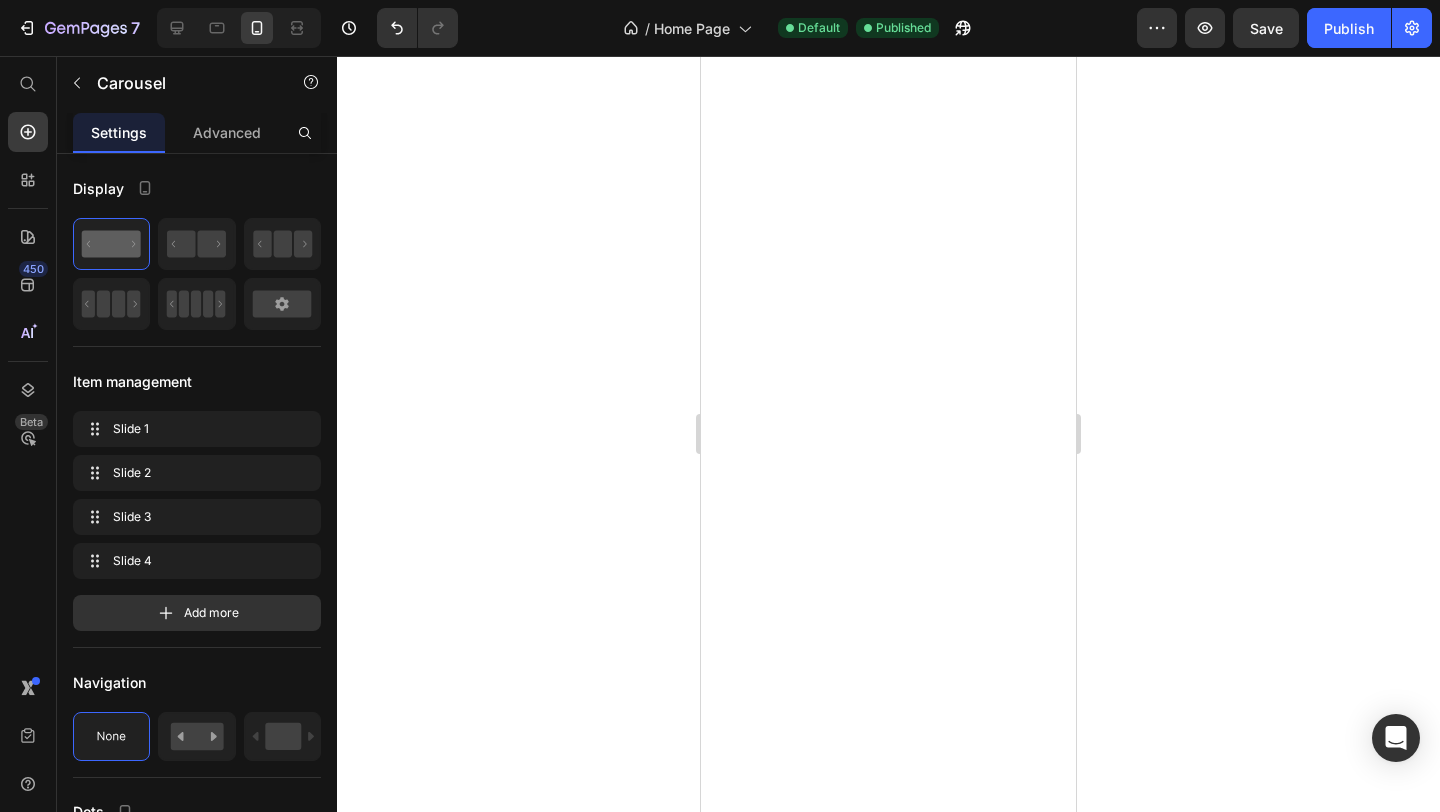 scroll, scrollTop: 0, scrollLeft: 0, axis: both 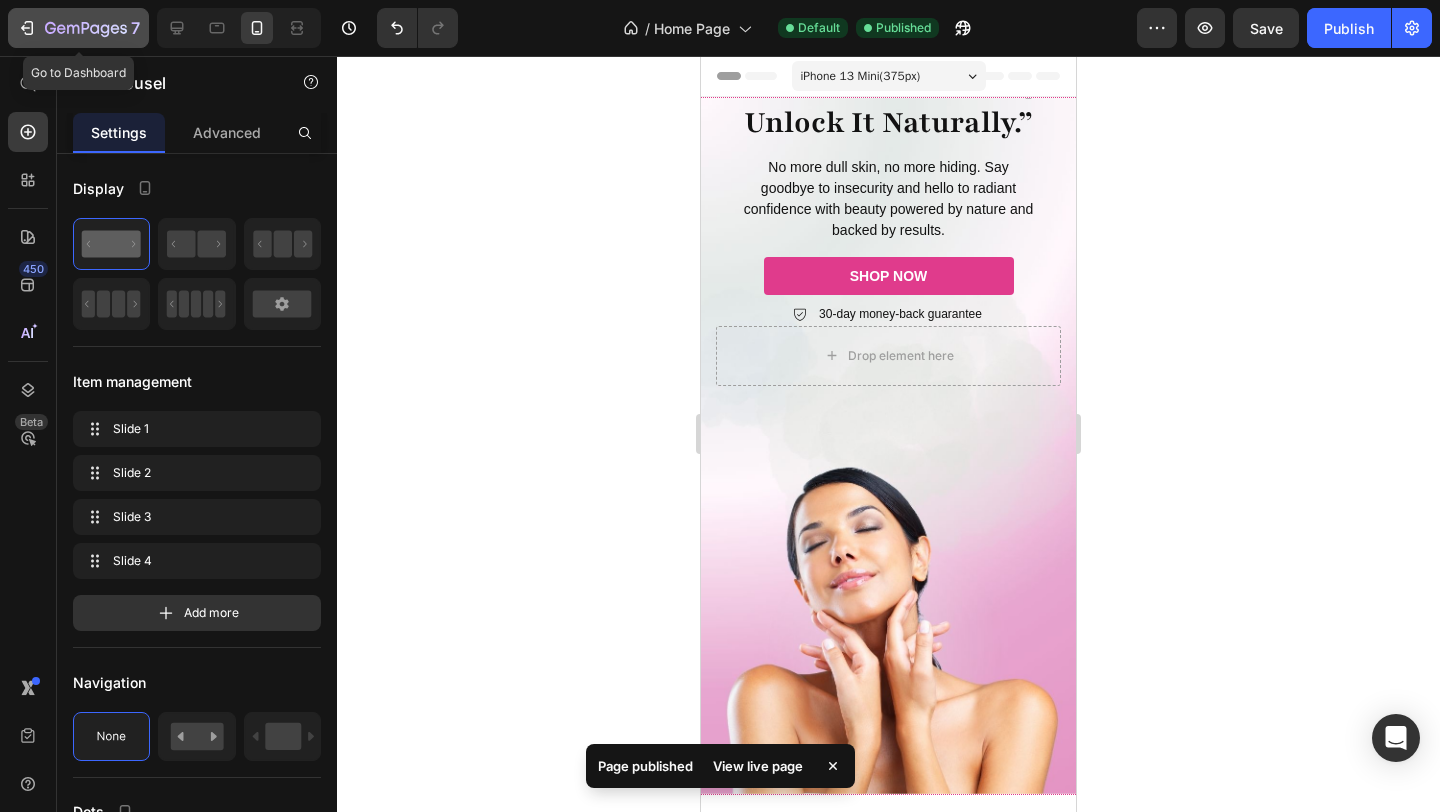 click on "7" at bounding box center (78, 28) 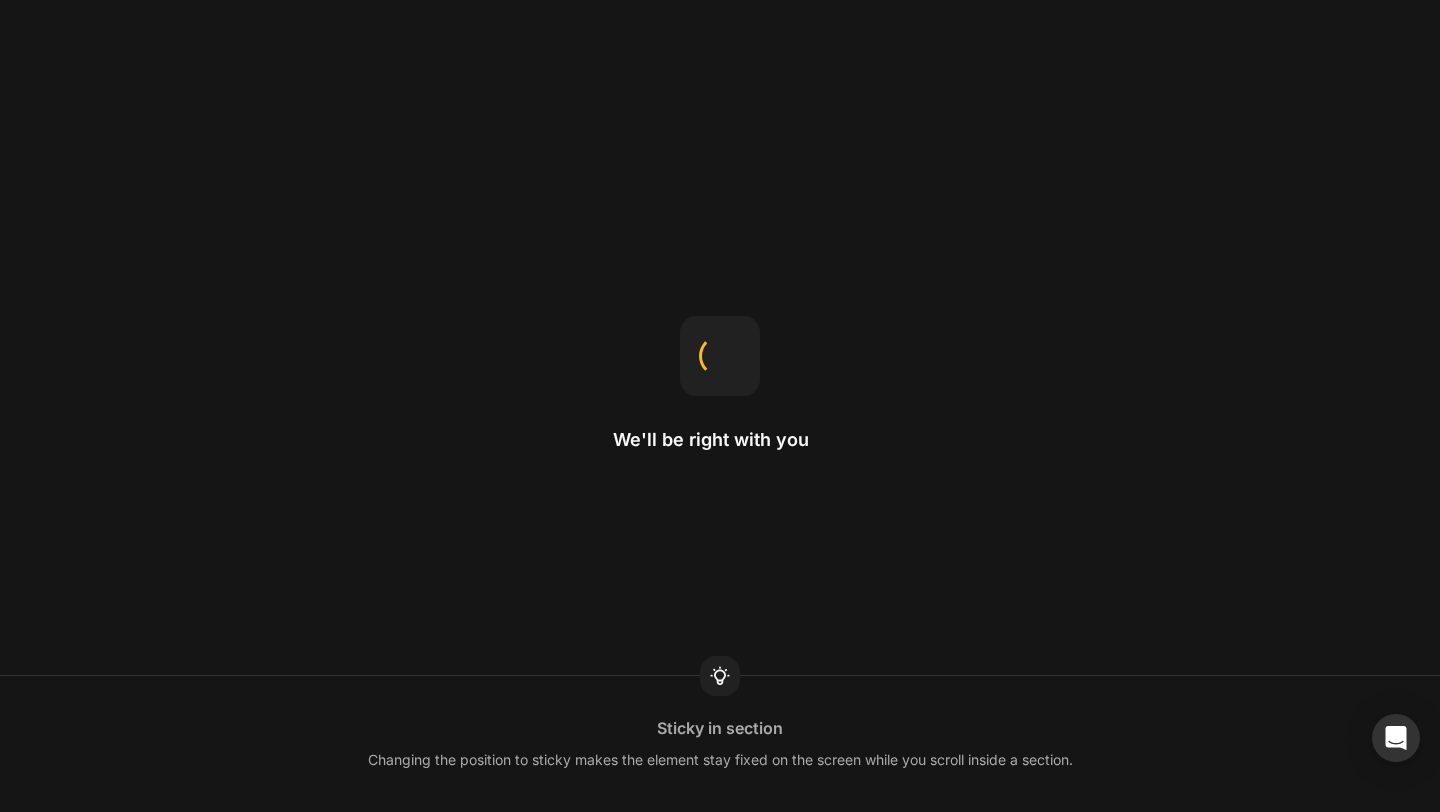 scroll, scrollTop: 0, scrollLeft: 0, axis: both 